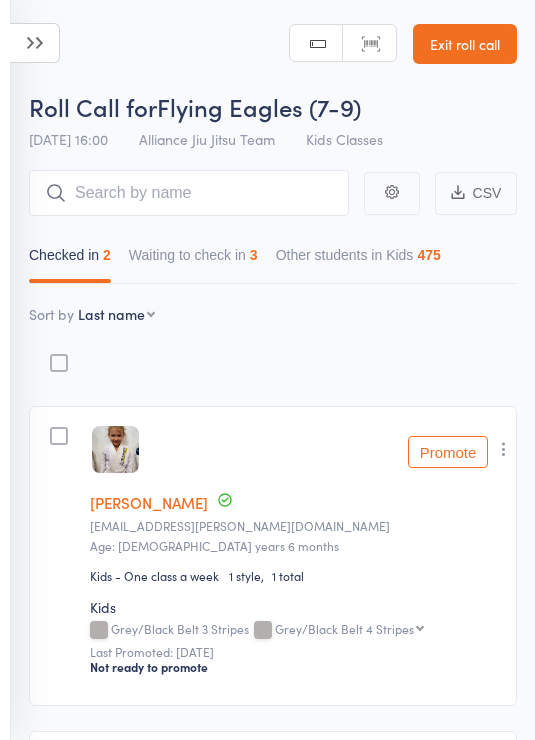 scroll, scrollTop: 306, scrollLeft: 0, axis: vertical 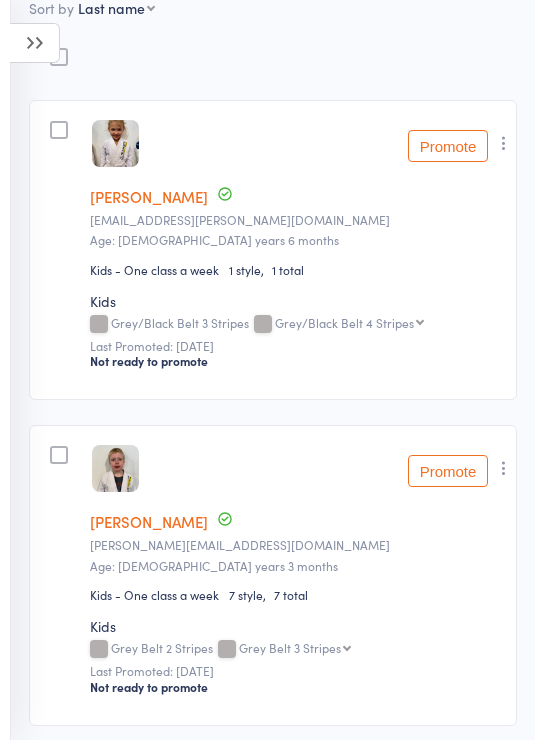click at bounding box center [35, 43] 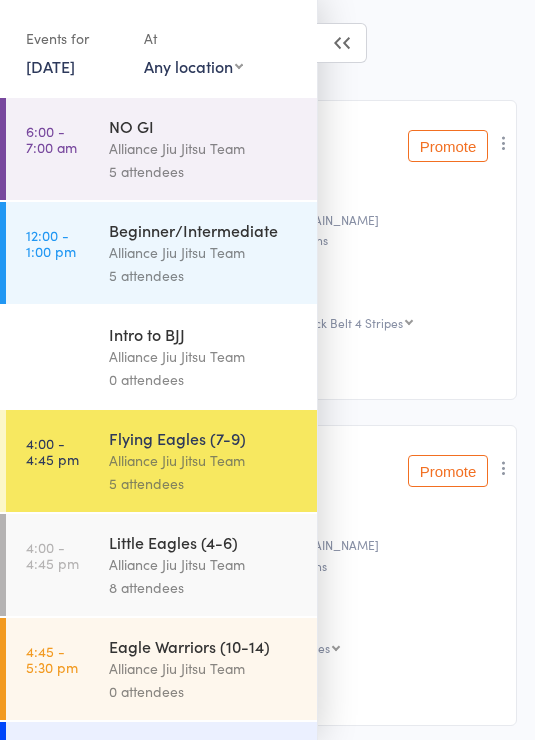 click on "Alliance Jiu Jitsu Team" at bounding box center (204, 564) 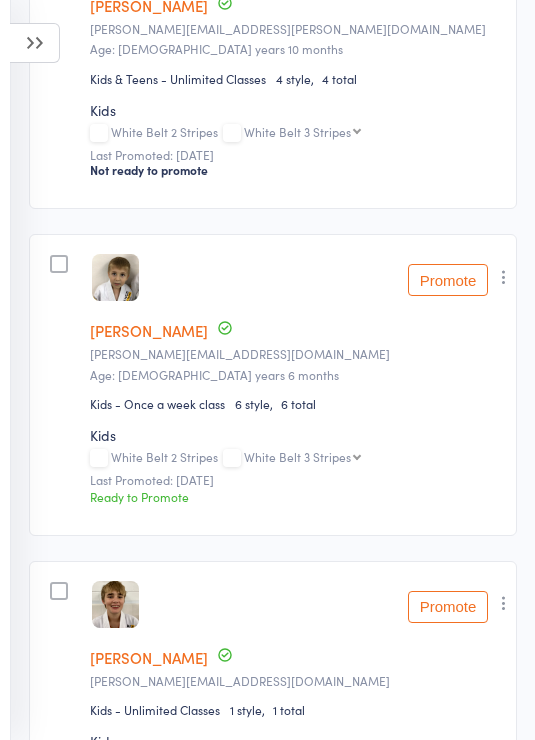 scroll, scrollTop: 630, scrollLeft: 0, axis: vertical 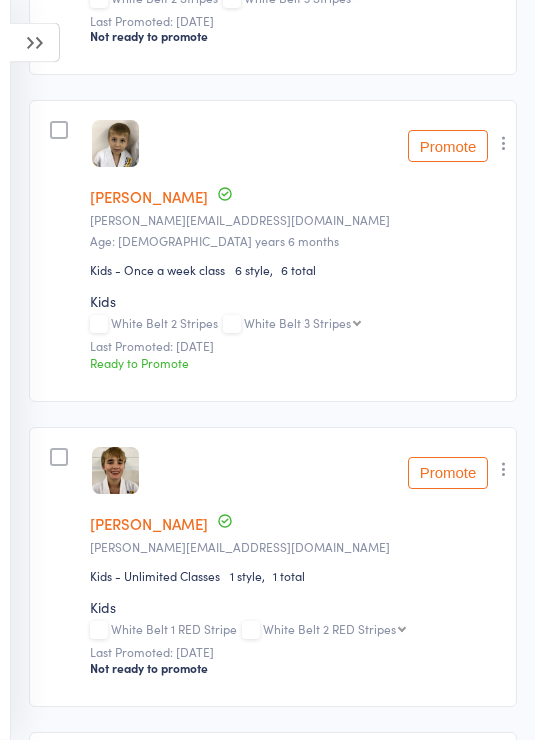 click at bounding box center [504, 470] 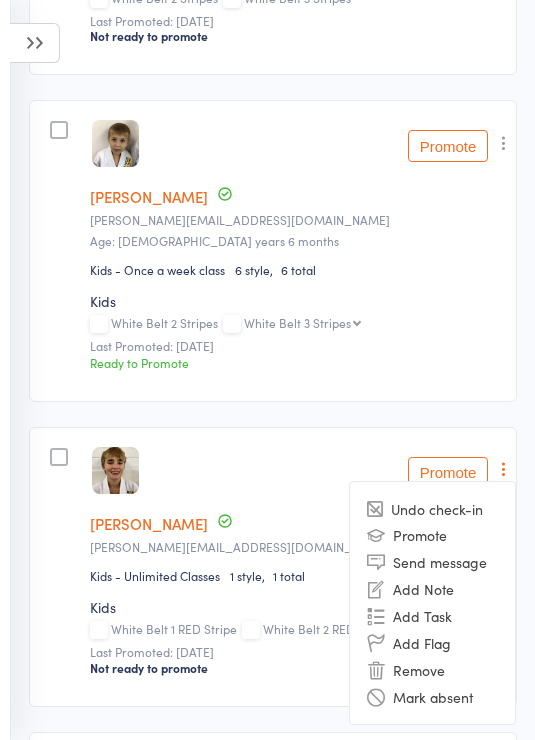 click on "Remove" at bounding box center (432, 669) 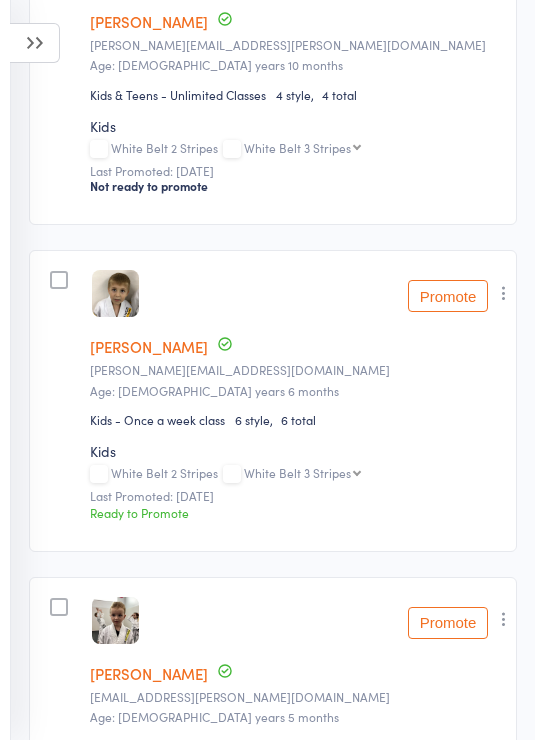 scroll, scrollTop: 0, scrollLeft: 0, axis: both 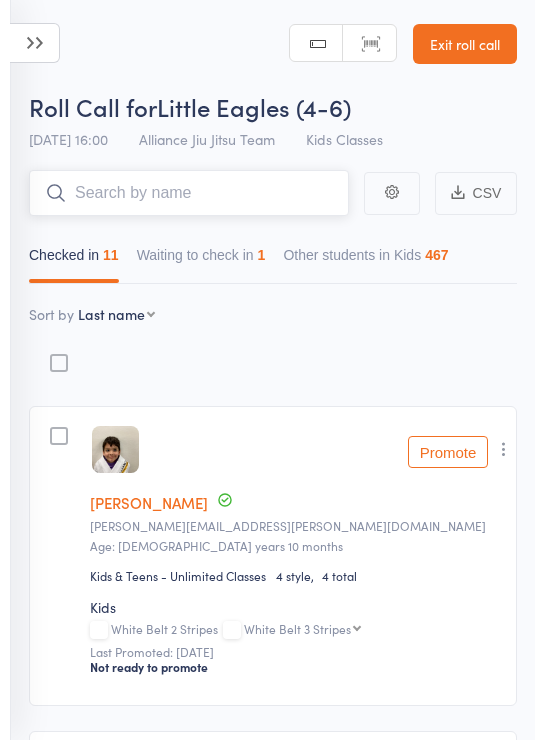 click at bounding box center (189, 193) 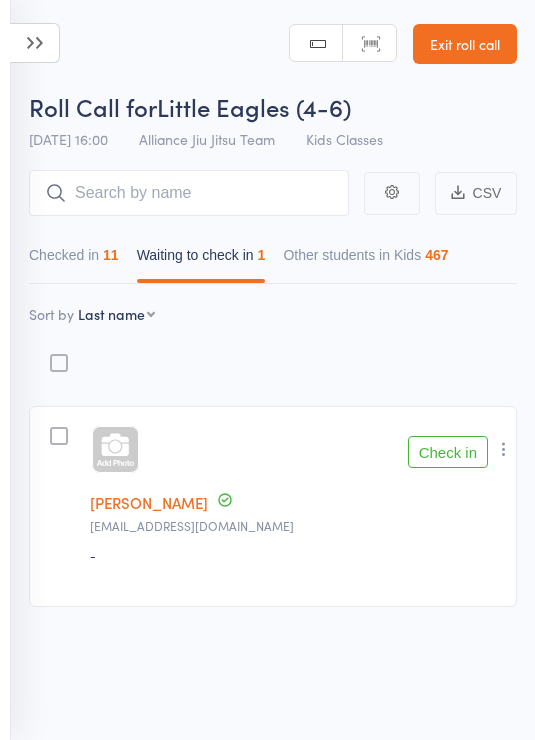 scroll, scrollTop: 14, scrollLeft: 0, axis: vertical 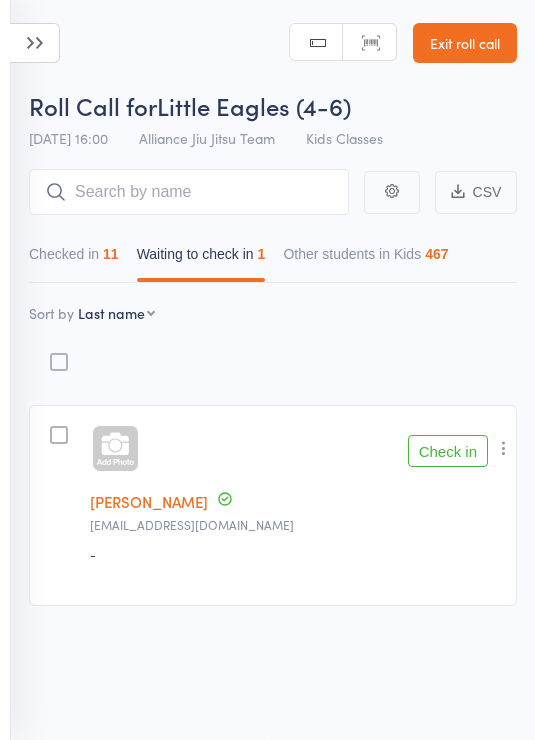 click on "Checked in  11" at bounding box center [74, 259] 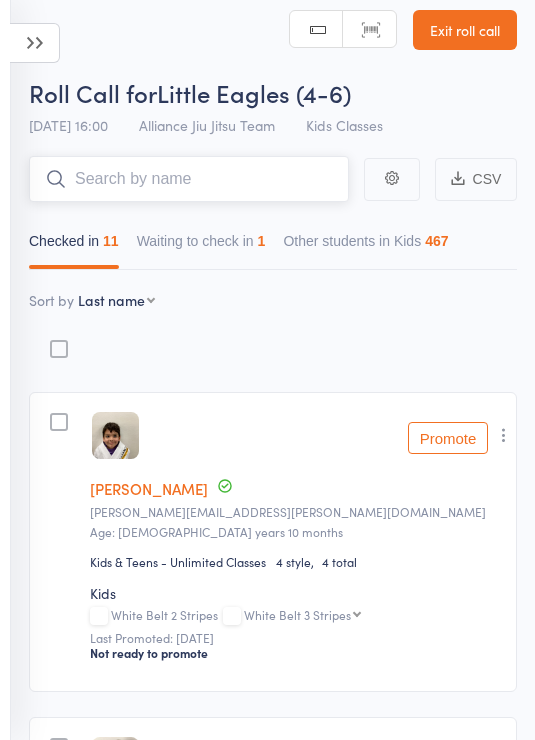 click at bounding box center (189, 179) 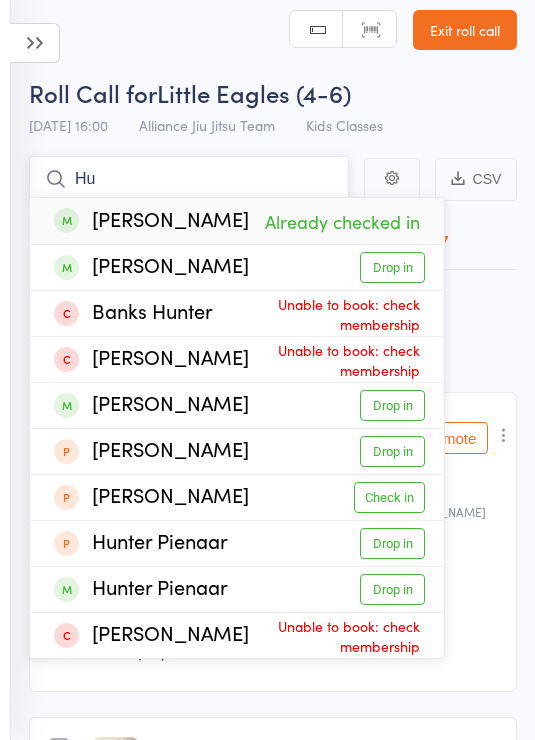 type on "H" 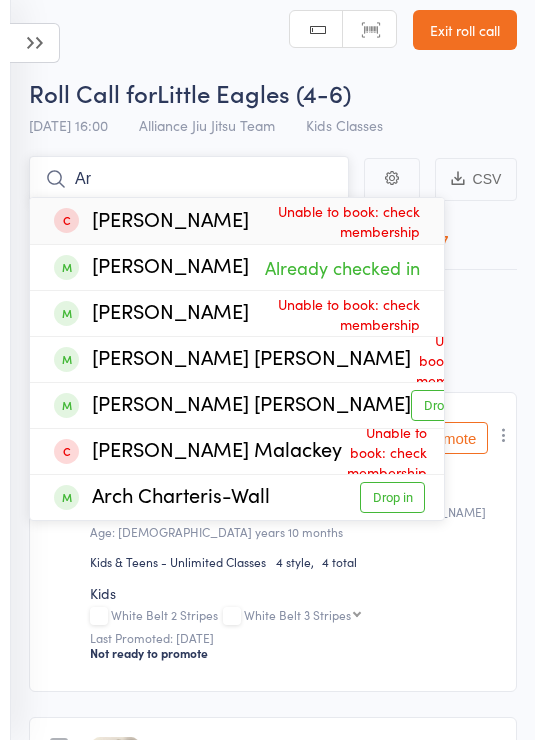 type on "A" 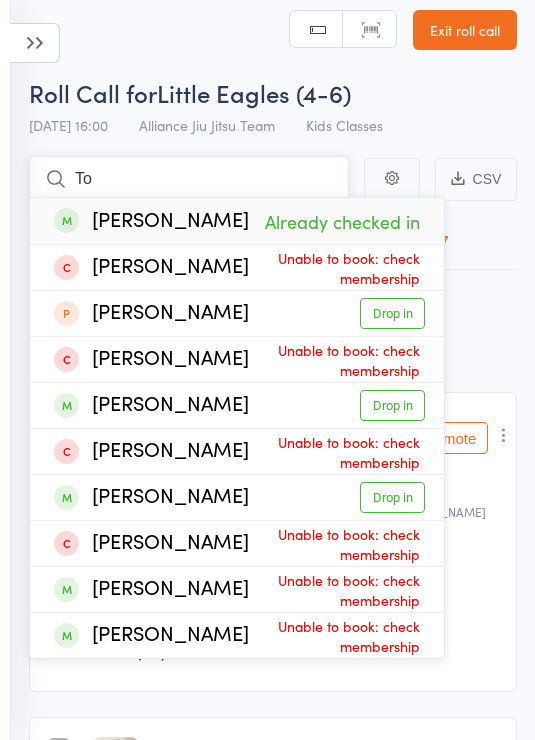 type on "T" 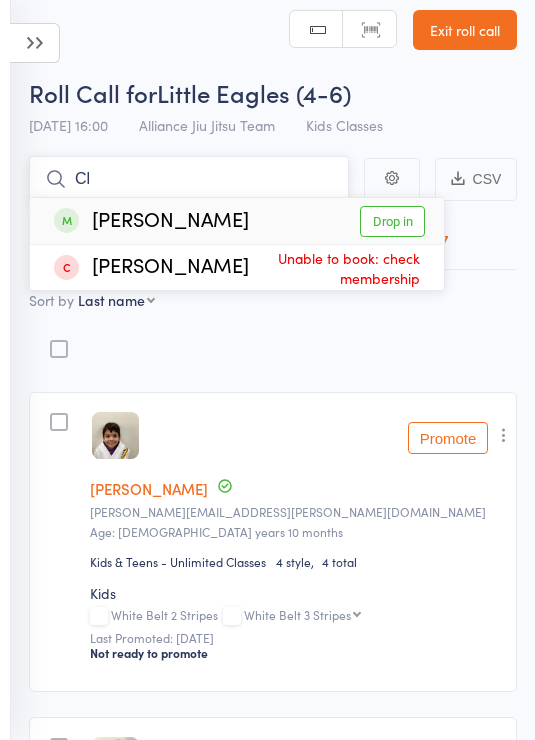 type on "C" 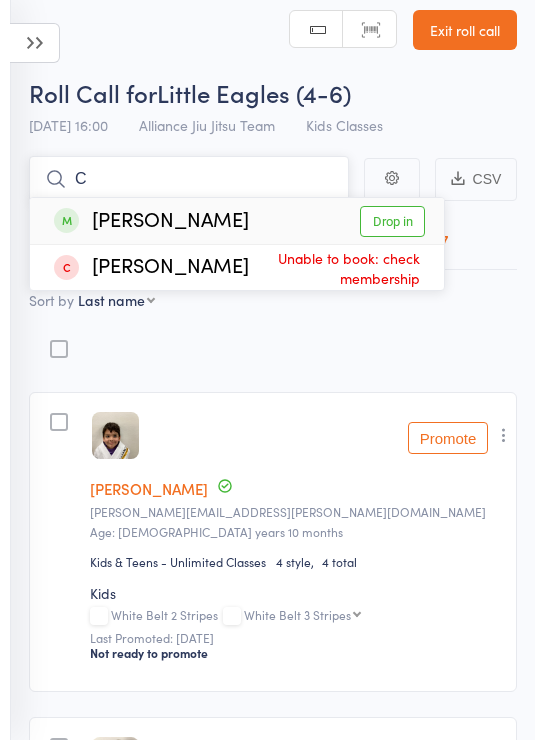 type 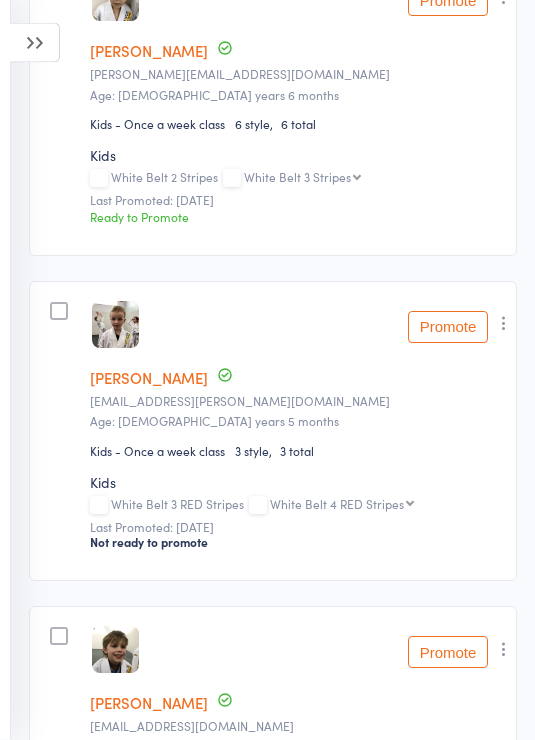 scroll, scrollTop: 789, scrollLeft: 0, axis: vertical 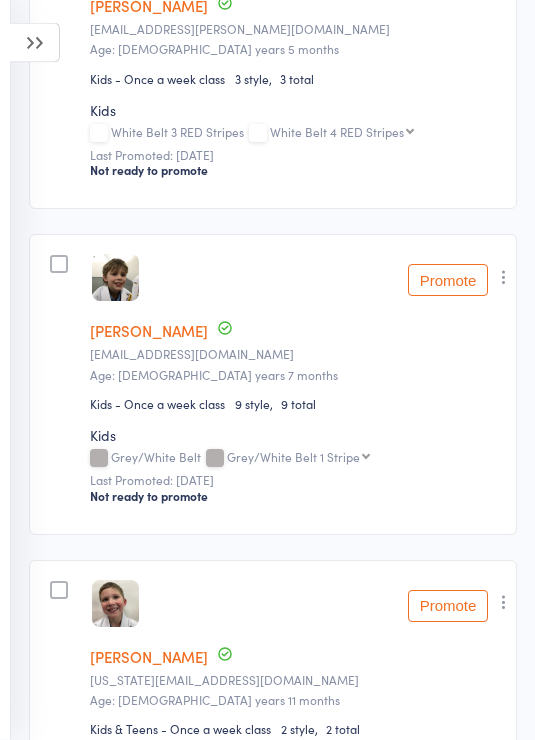 click at bounding box center (504, 278) 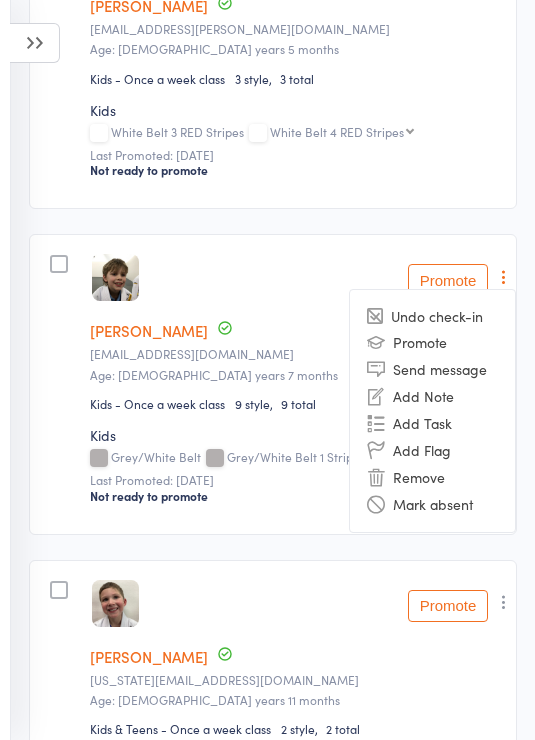 click on "Remove" at bounding box center (432, 477) 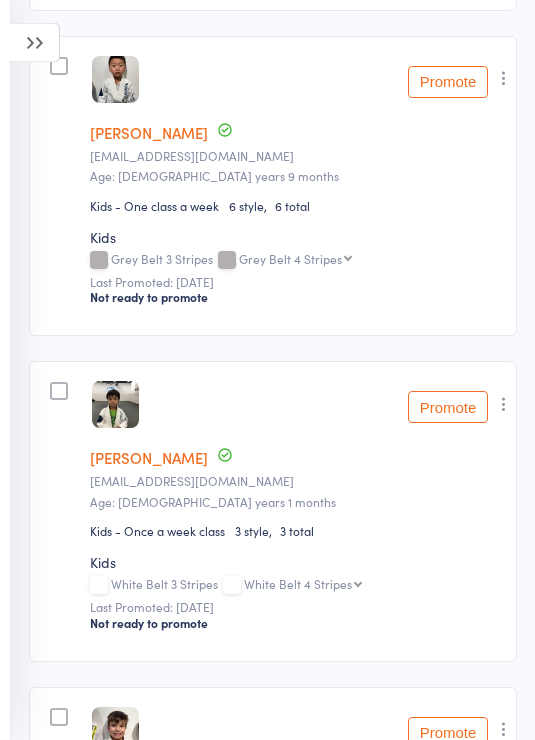 scroll, scrollTop: 1999, scrollLeft: 0, axis: vertical 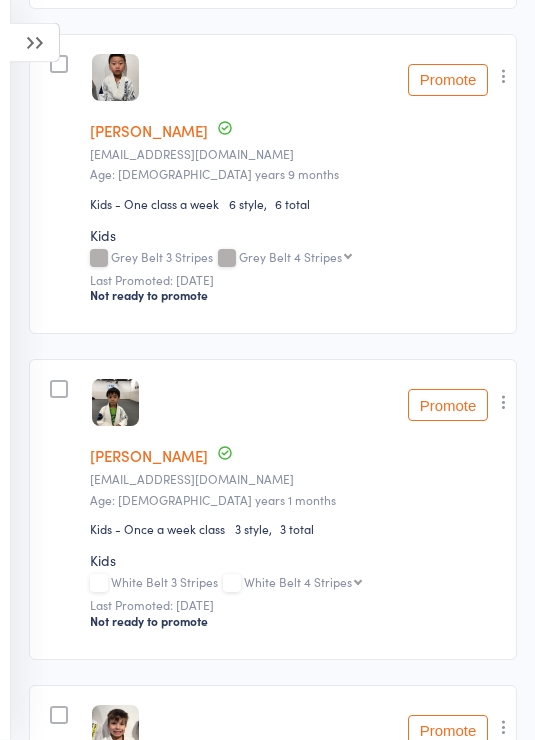 click at bounding box center [35, 43] 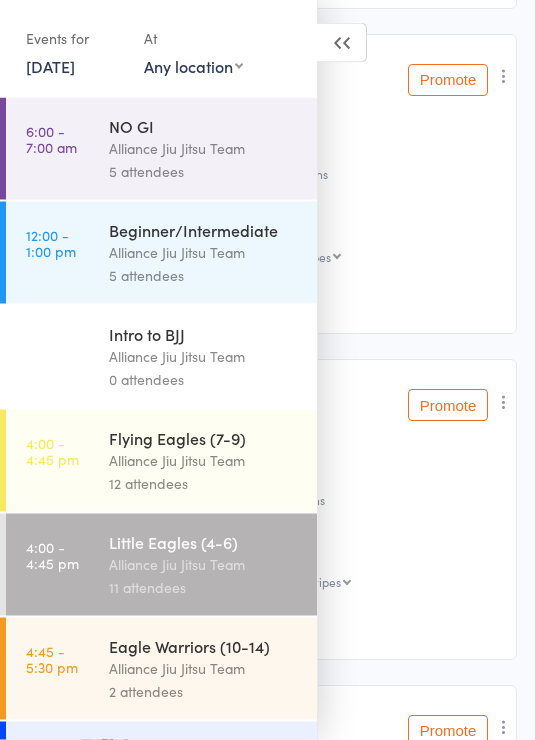 scroll, scrollTop: 2000, scrollLeft: 0, axis: vertical 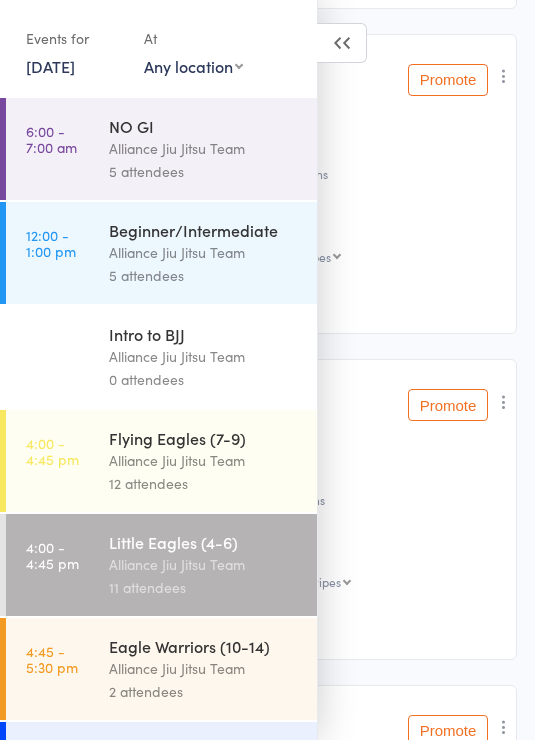 click on "Alliance Jiu Jitsu Team" at bounding box center [204, 460] 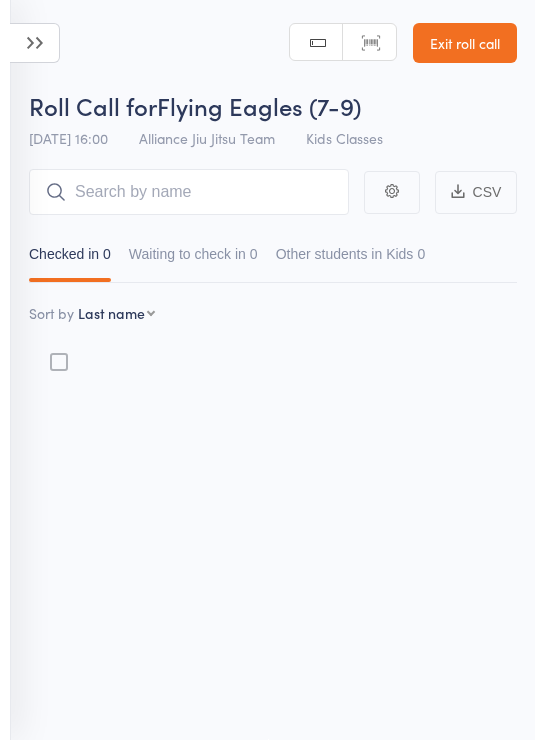 scroll, scrollTop: 14, scrollLeft: 0, axis: vertical 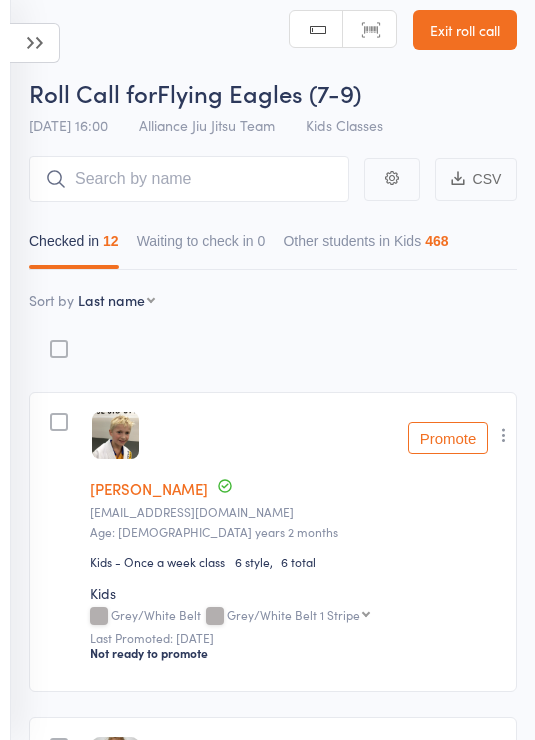 click at bounding box center (189, 179) 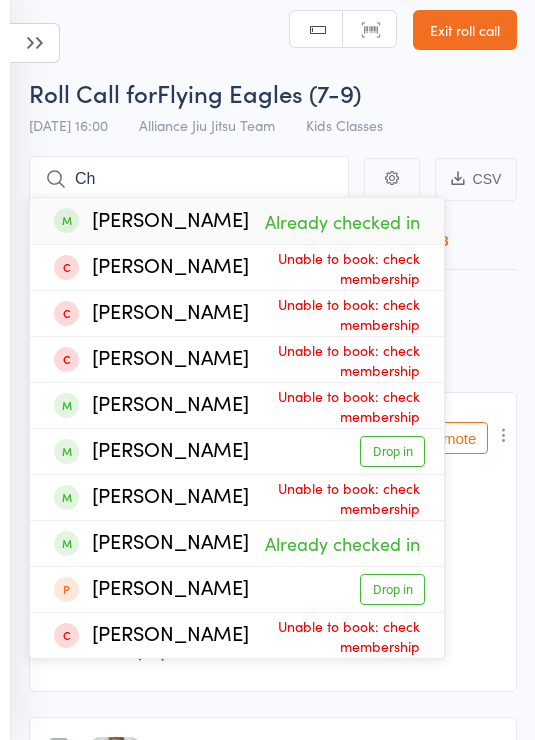type on "C" 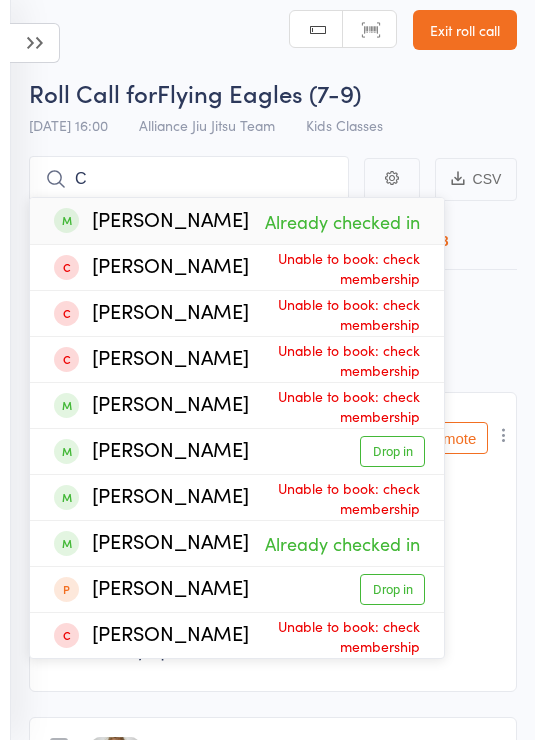 type 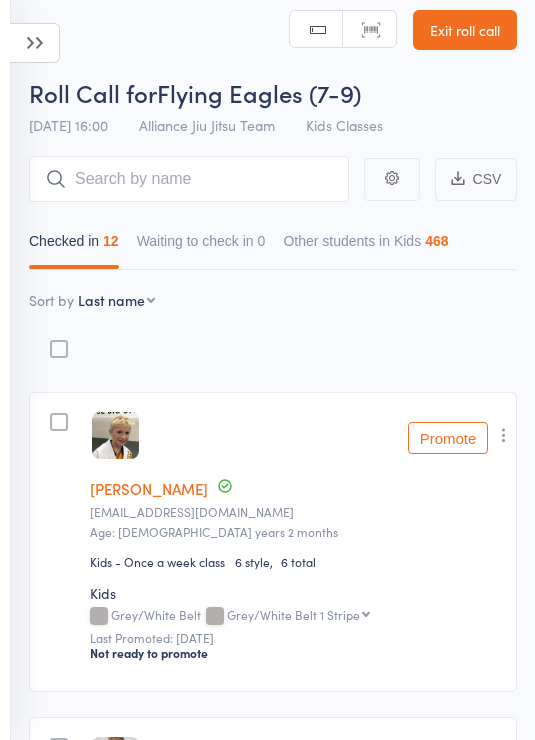 click at bounding box center (35, 43) 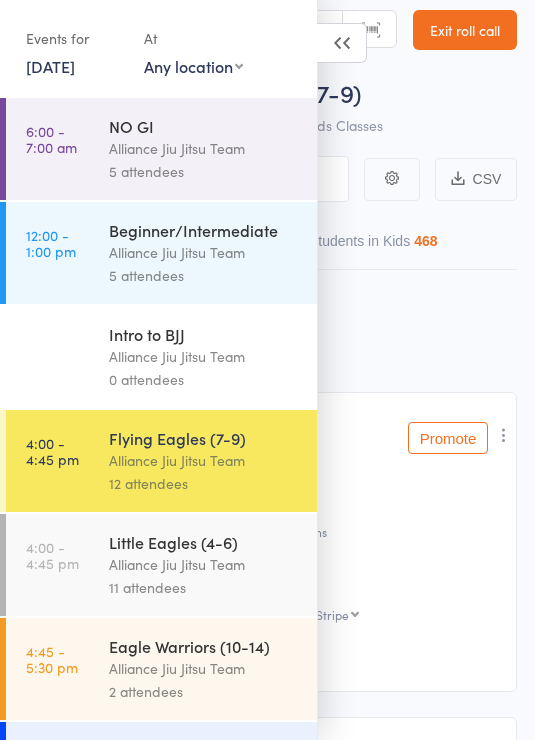 click on "Alliance Jiu Jitsu Team" at bounding box center (204, 564) 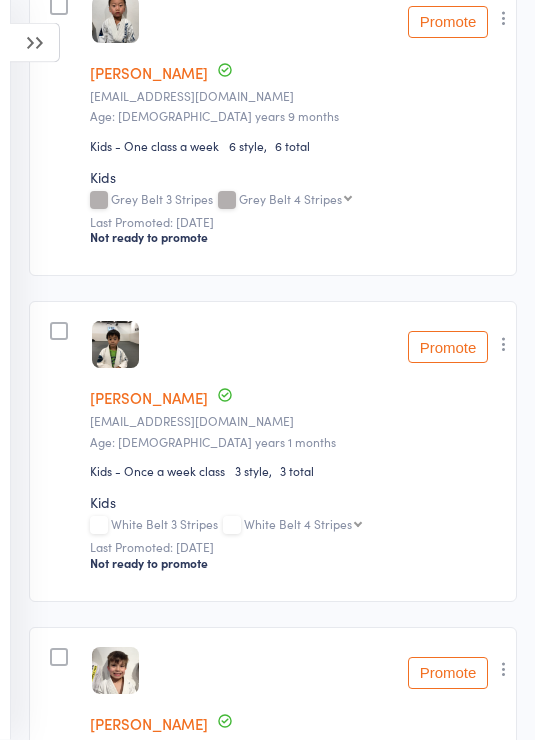 scroll, scrollTop: 2058, scrollLeft: 0, axis: vertical 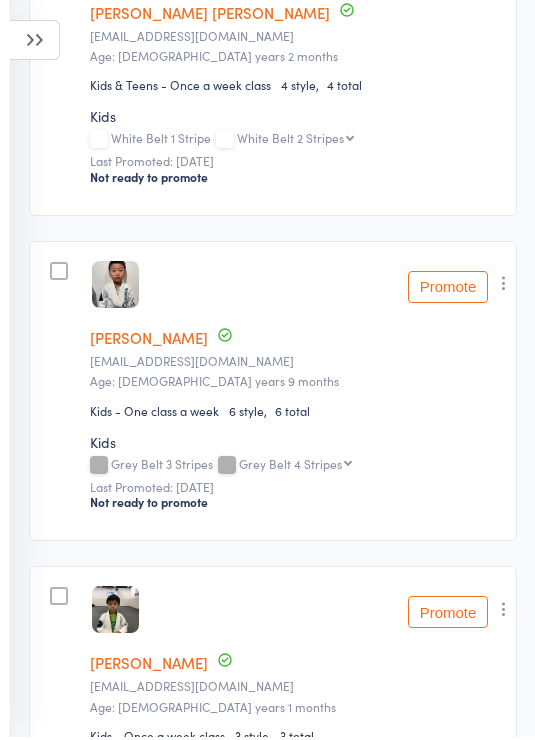 click at bounding box center (504, 286) 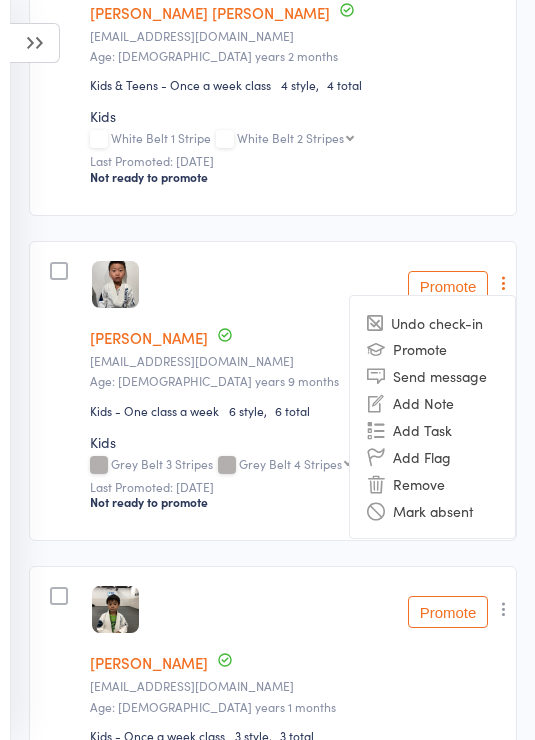 click on "Remove" at bounding box center [432, 483] 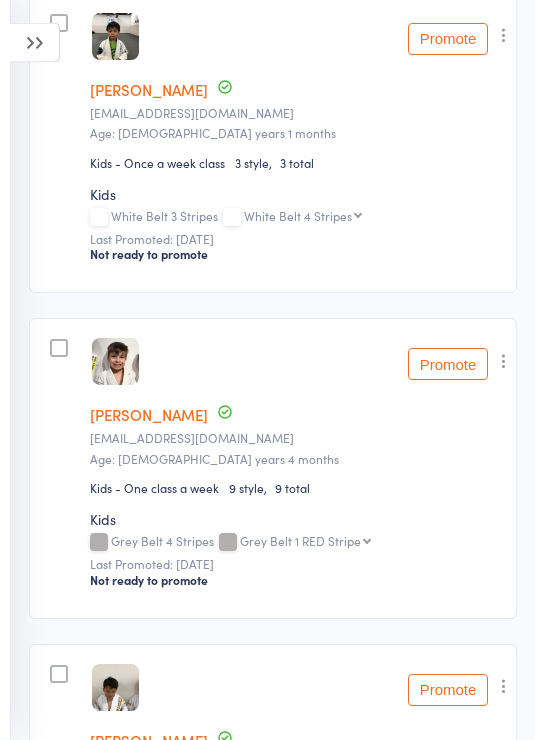 scroll, scrollTop: 2052, scrollLeft: 0, axis: vertical 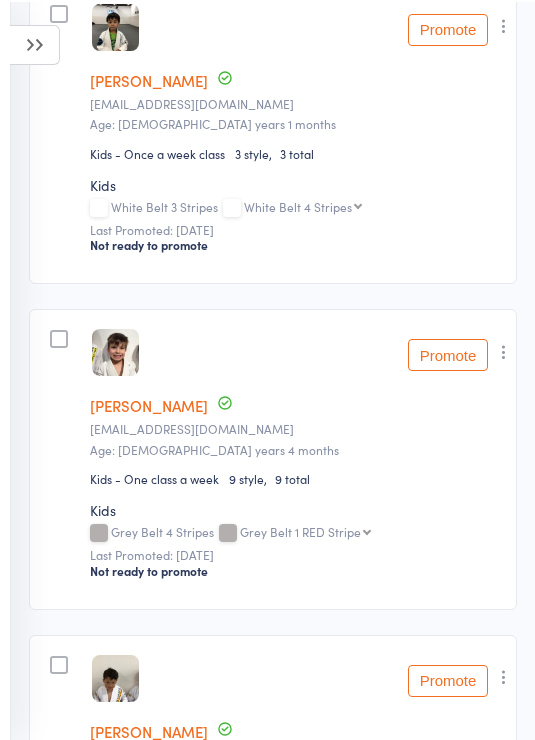 click at bounding box center [504, 350] 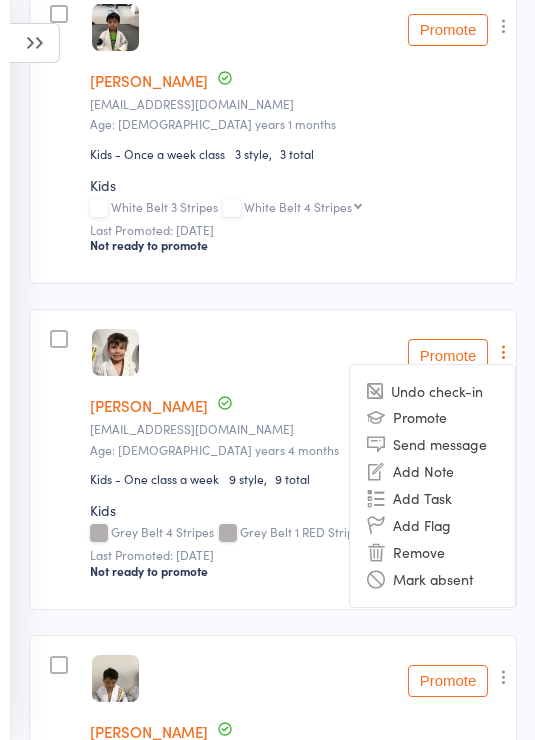 click on "Remove" at bounding box center [432, 552] 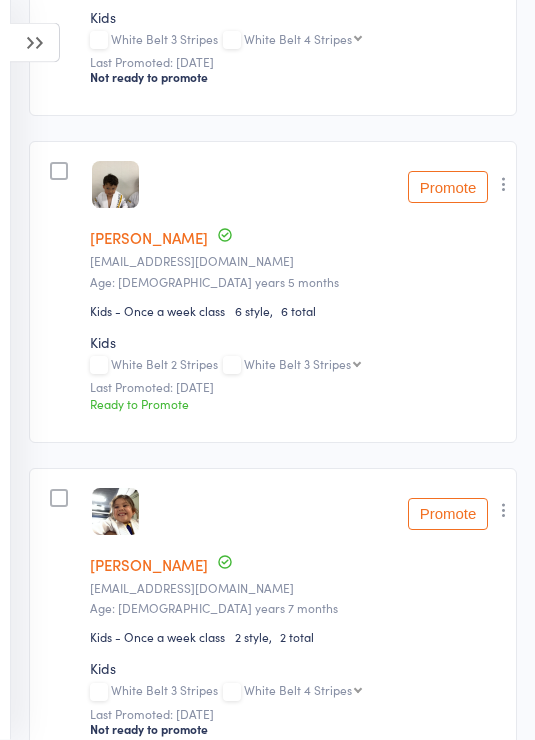 scroll, scrollTop: 2301, scrollLeft: 0, axis: vertical 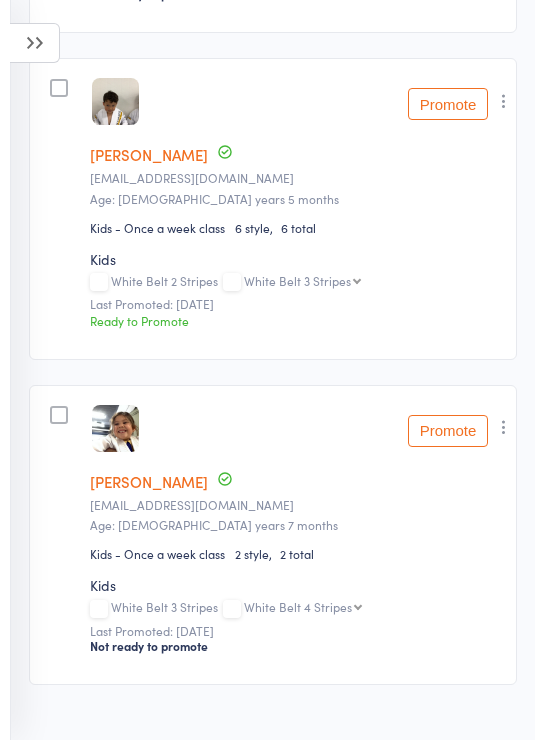 click at bounding box center [35, 43] 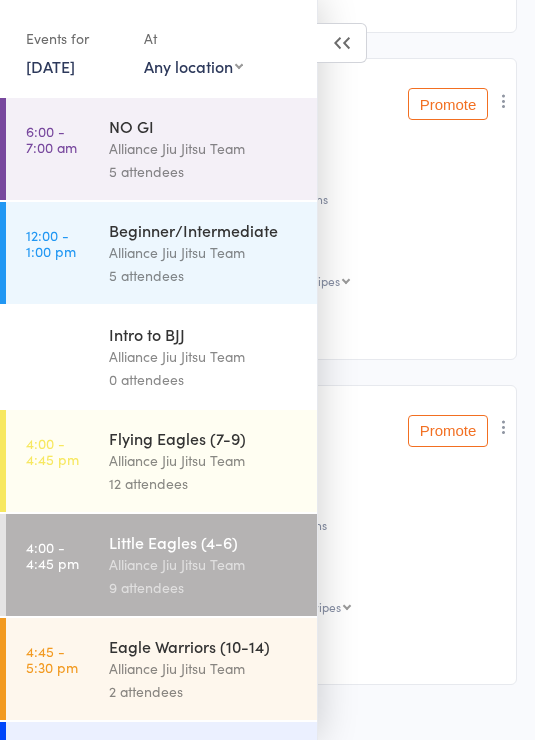click on "Alliance Jiu Jitsu Team" at bounding box center (204, 460) 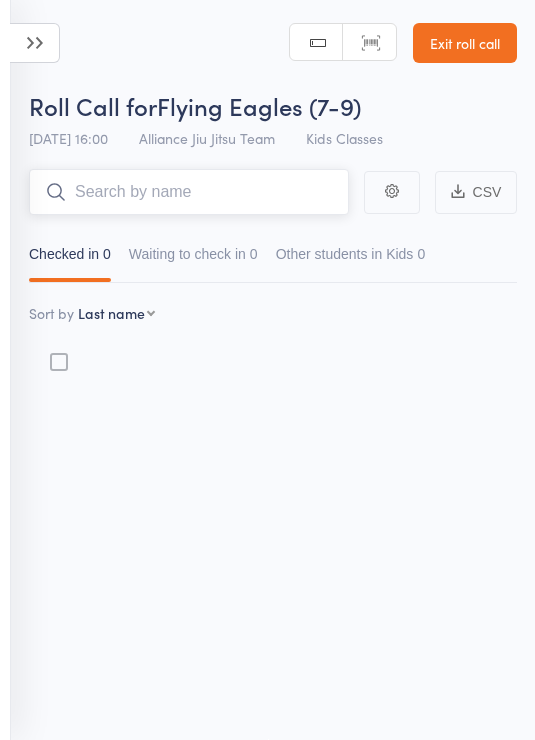 scroll, scrollTop: 14, scrollLeft: 0, axis: vertical 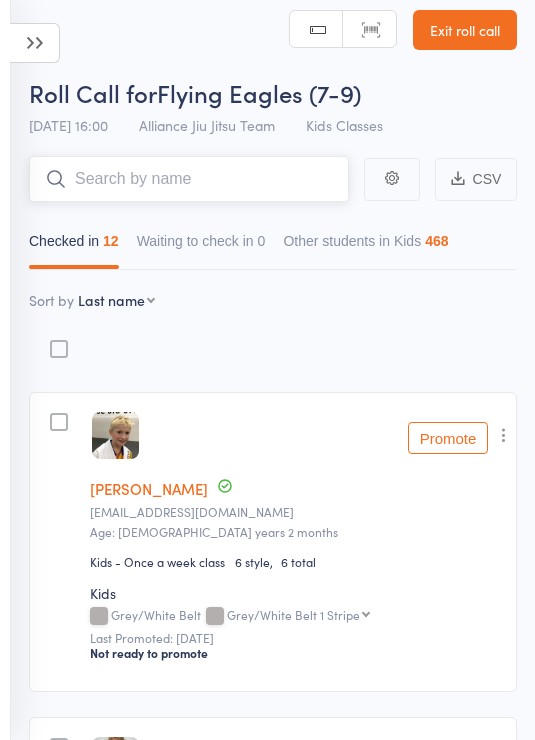 click at bounding box center (189, 179) 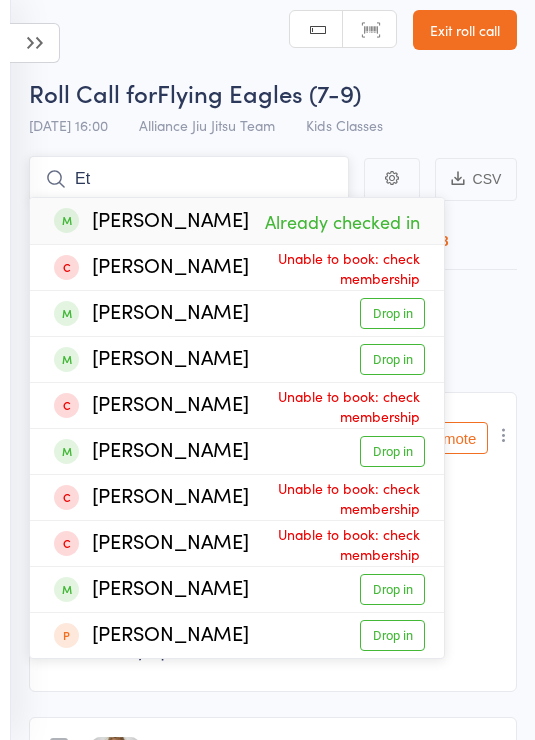 type on "E" 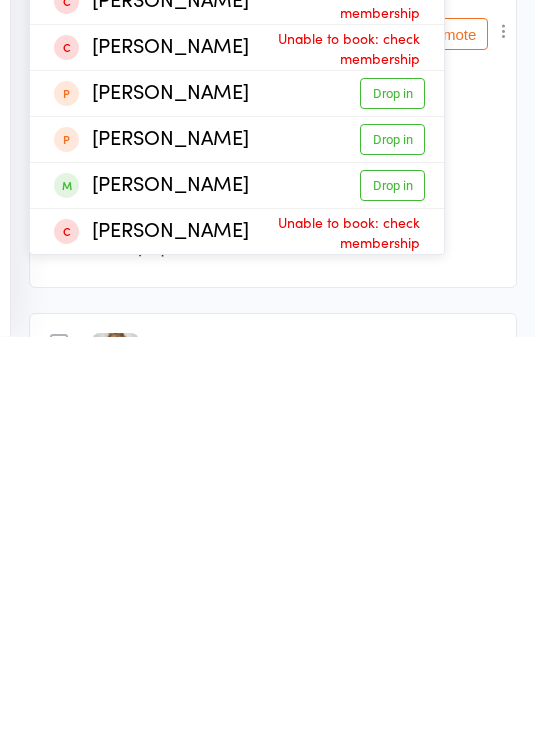 scroll, scrollTop: 28, scrollLeft: 0, axis: vertical 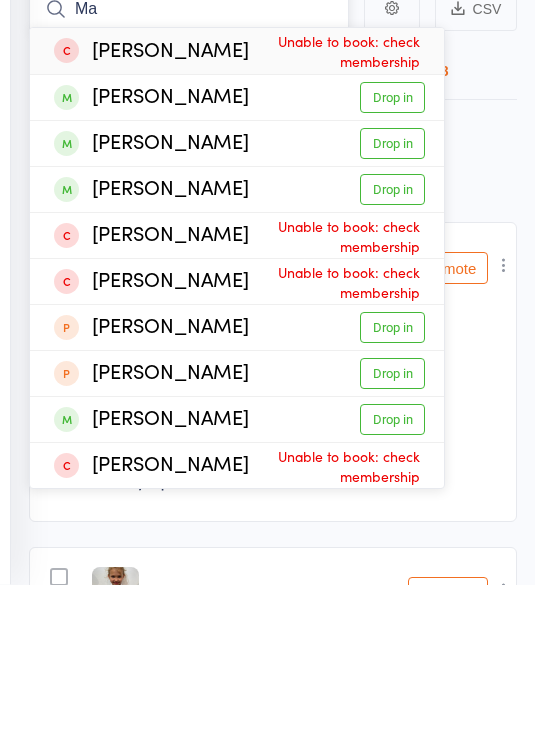 type on "M" 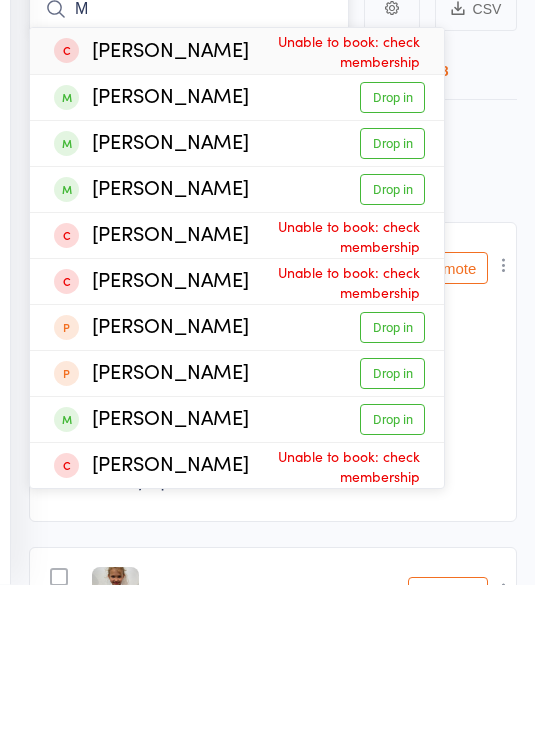 type 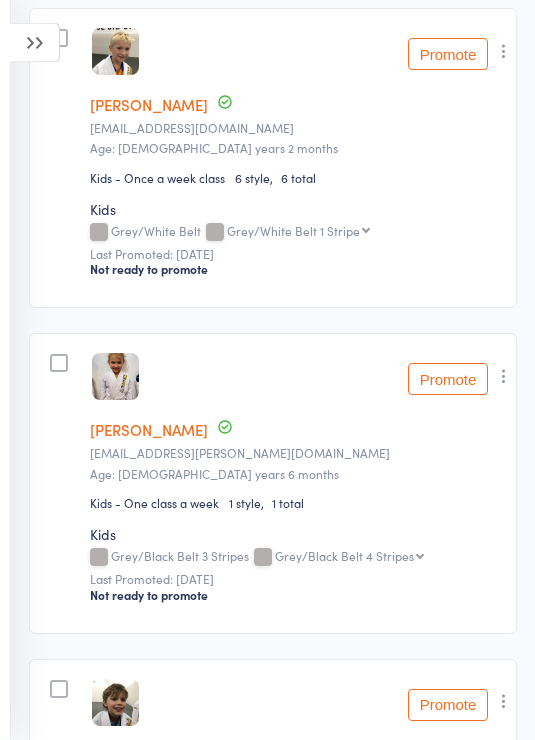 click at bounding box center [35, 43] 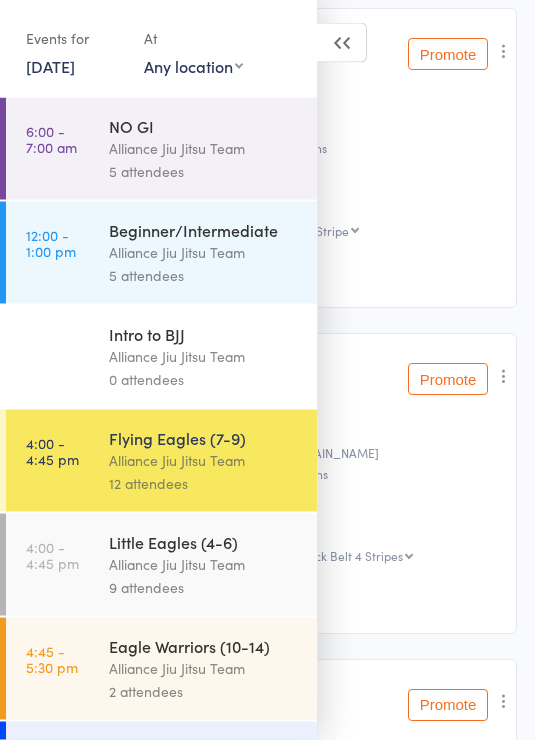 scroll, scrollTop: 398, scrollLeft: 0, axis: vertical 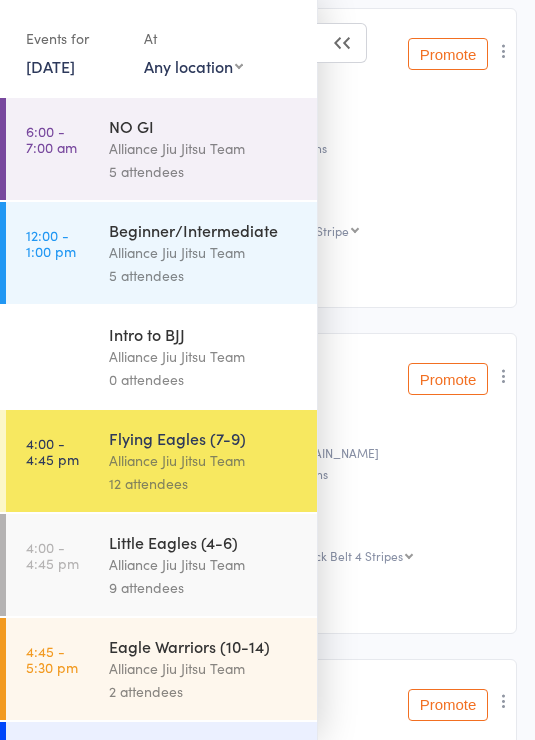 click on "Alliance Jiu Jitsu Team" at bounding box center (204, 668) 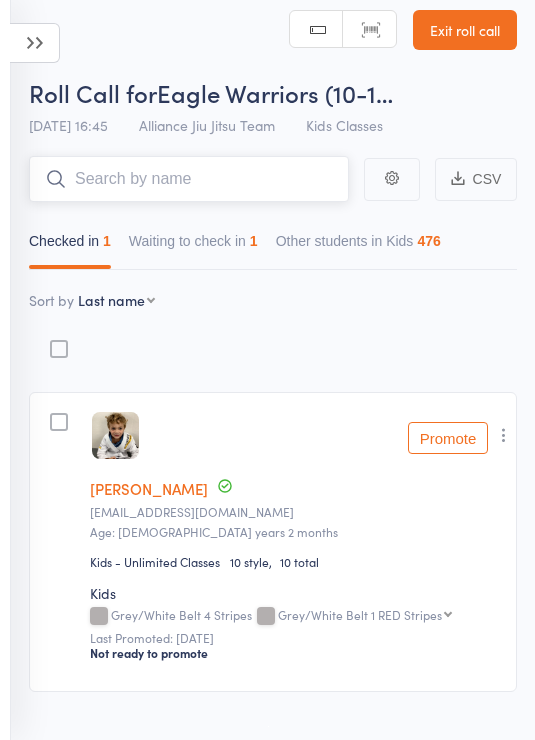 scroll, scrollTop: 50, scrollLeft: 0, axis: vertical 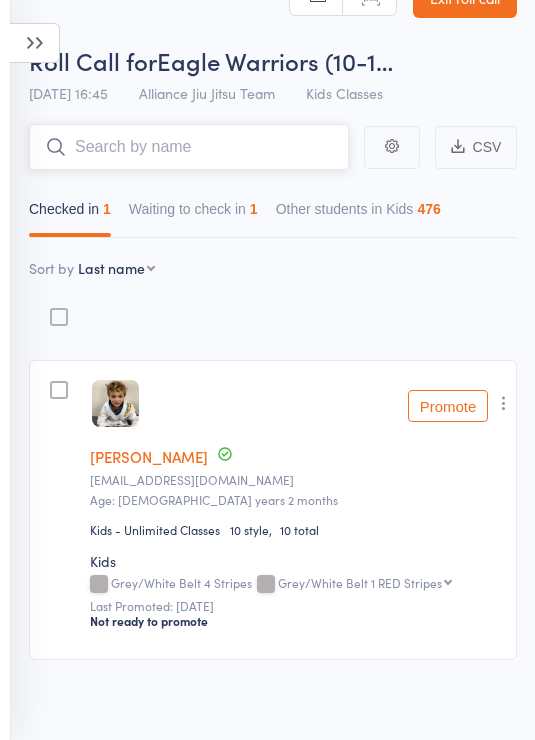 click on "Waiting to check in  1" at bounding box center [193, 214] 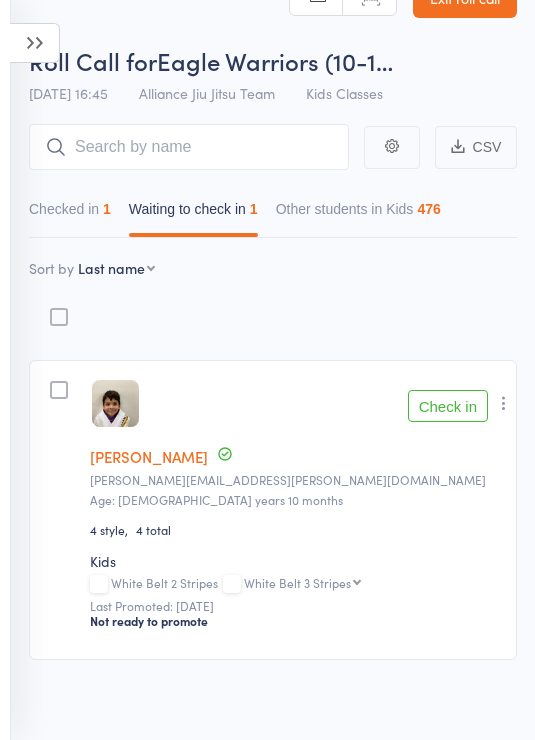 click at bounding box center [504, 403] 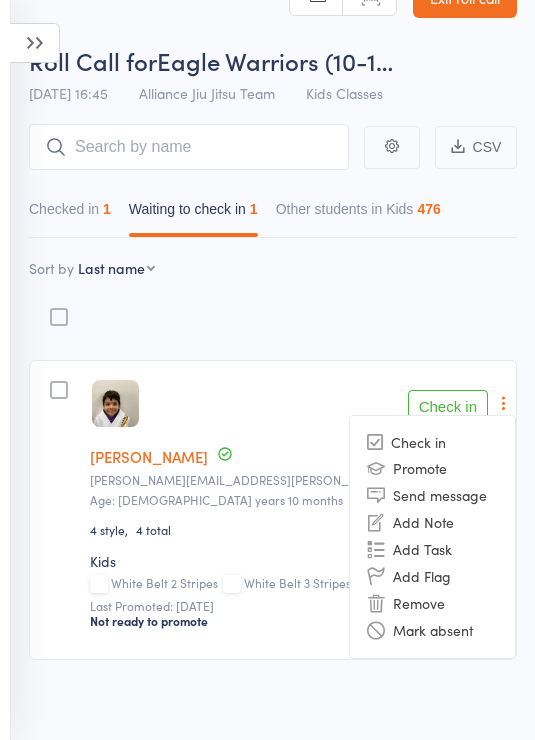 click on "Remove" at bounding box center (432, 603) 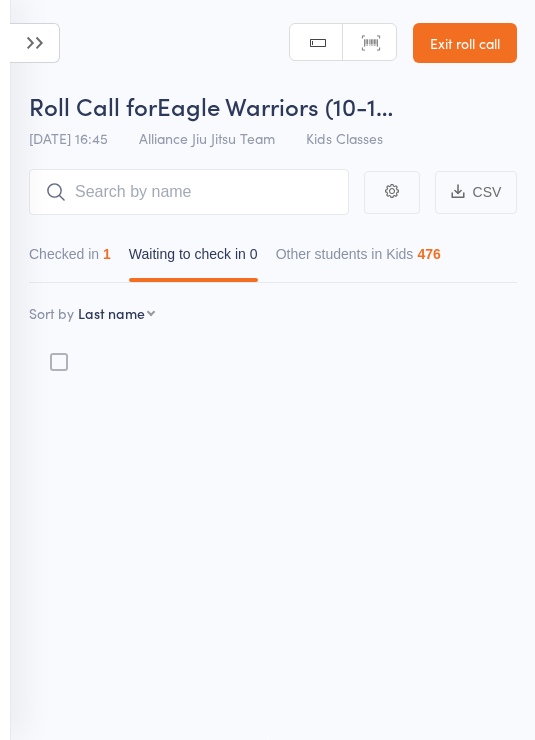 scroll, scrollTop: 14, scrollLeft: 0, axis: vertical 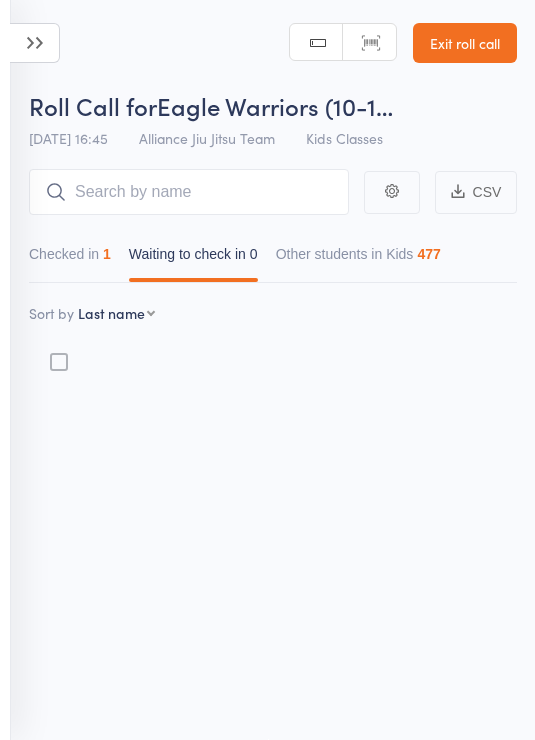 click at bounding box center (35, 43) 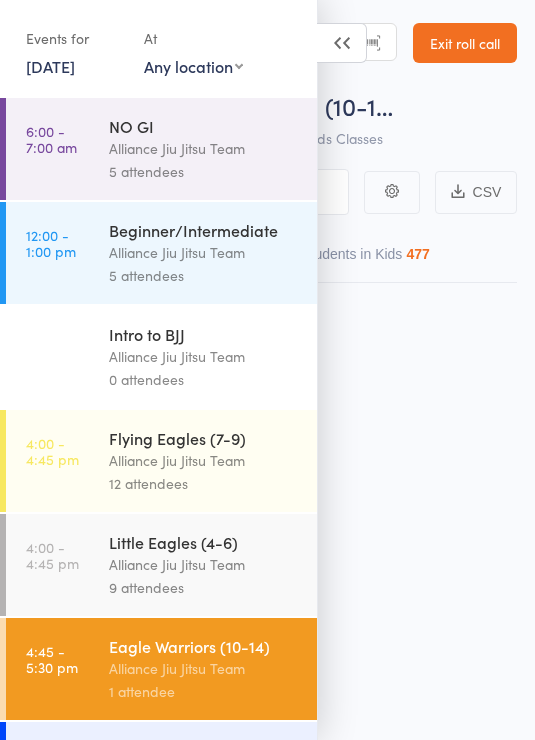 click on "Alliance Jiu Jitsu Team" at bounding box center [204, 564] 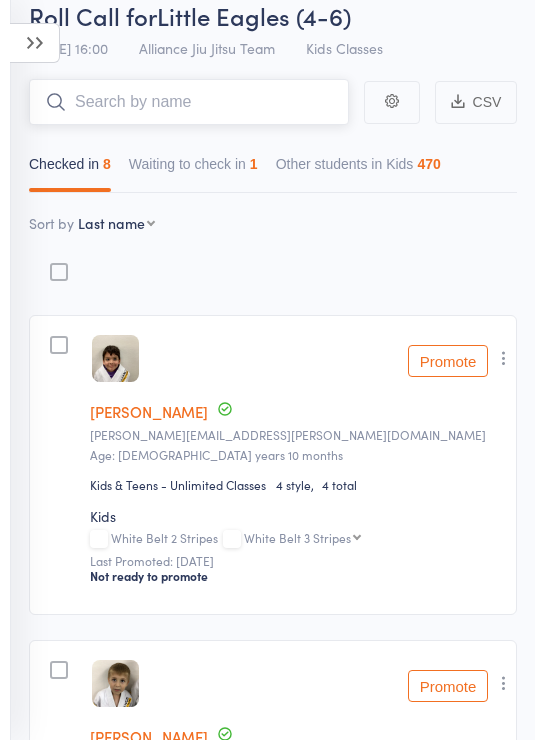 scroll, scrollTop: 0, scrollLeft: 0, axis: both 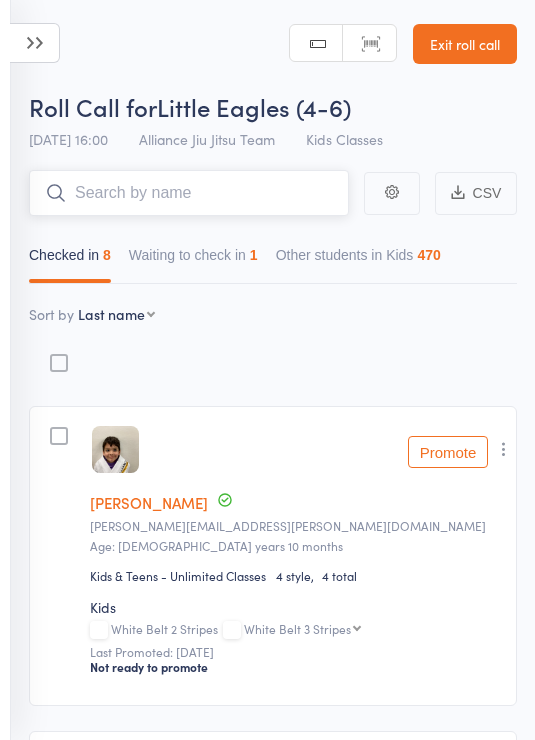 click at bounding box center [189, 193] 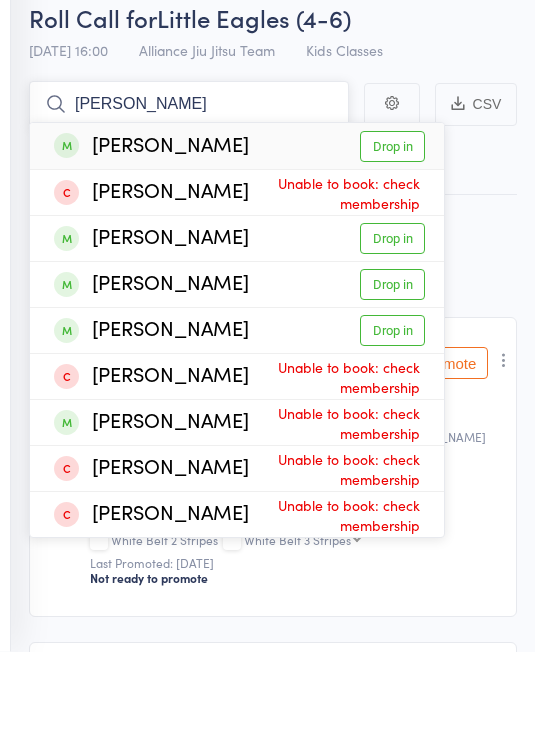 type on "[PERSON_NAME]" 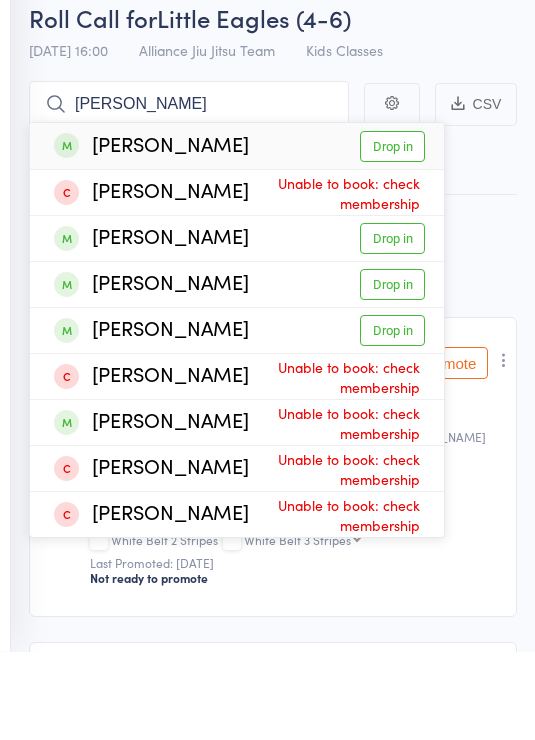 click on "Drop in" at bounding box center (392, 235) 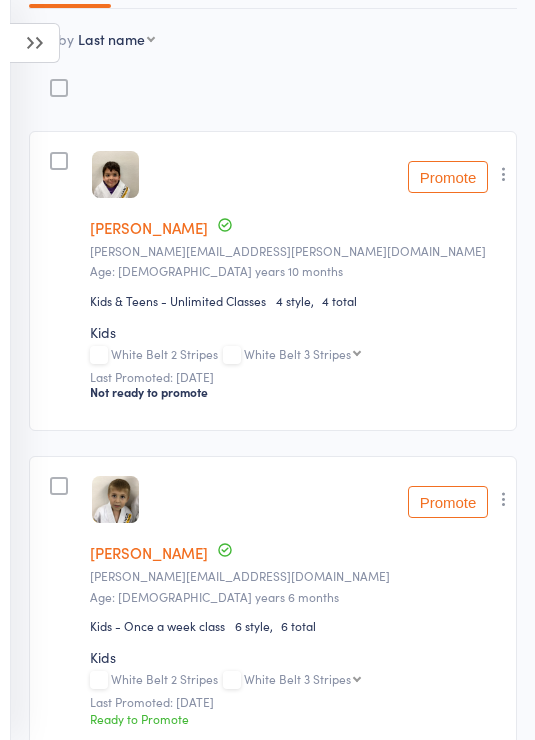 scroll, scrollTop: 0, scrollLeft: 0, axis: both 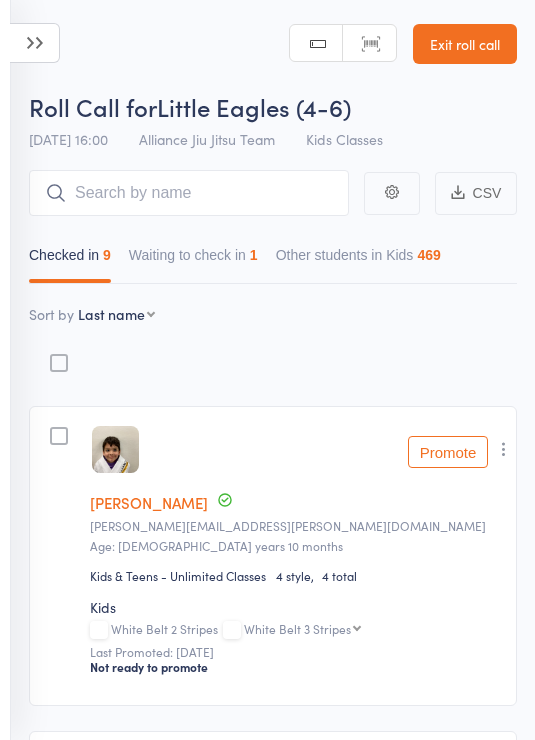click on "Waiting to check in  1" at bounding box center [193, 260] 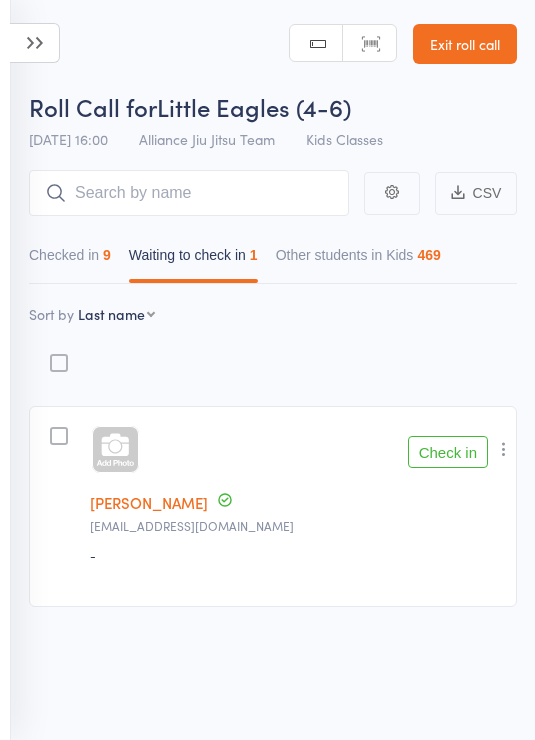 click on "9" at bounding box center (107, 255) 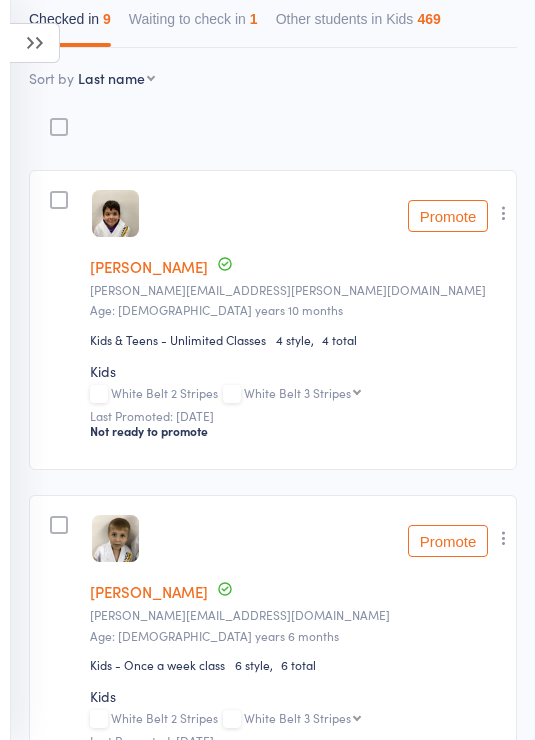 scroll, scrollTop: 0, scrollLeft: 0, axis: both 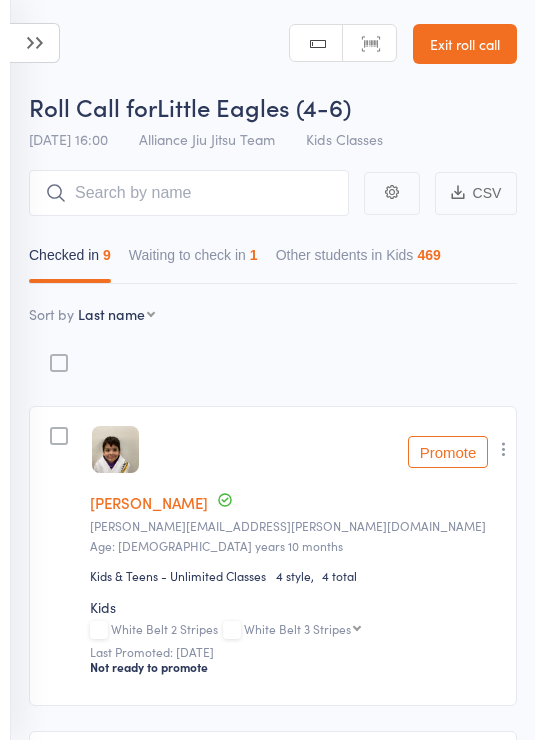 click at bounding box center (35, 43) 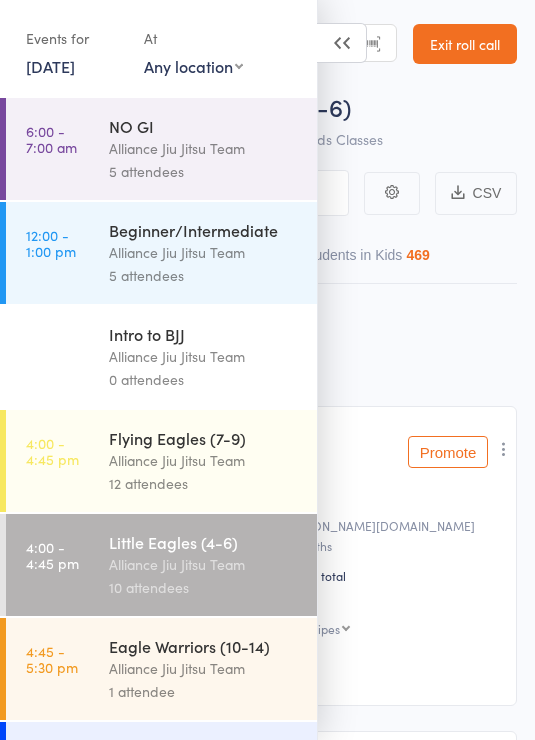 click on "Alliance Jiu Jitsu Team" at bounding box center [204, 460] 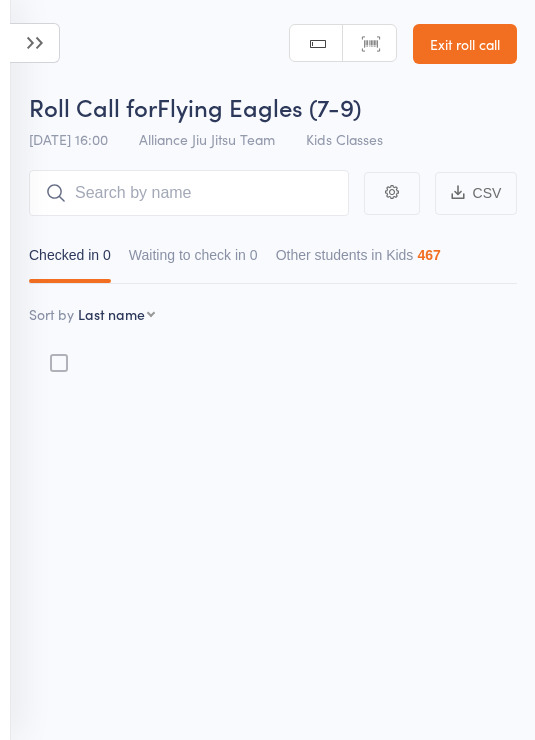 click at bounding box center (189, 193) 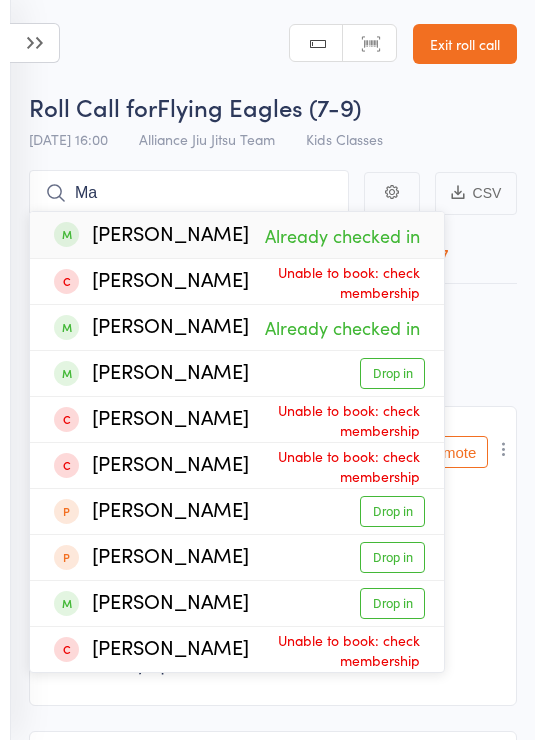 type on "M" 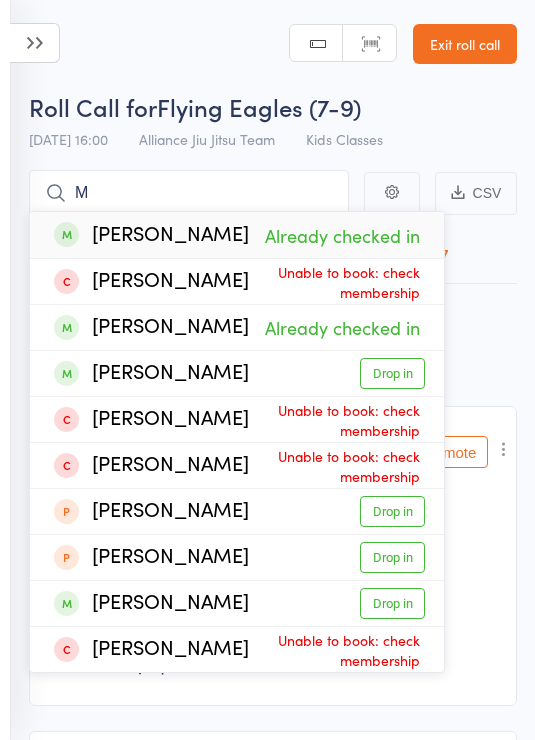 type 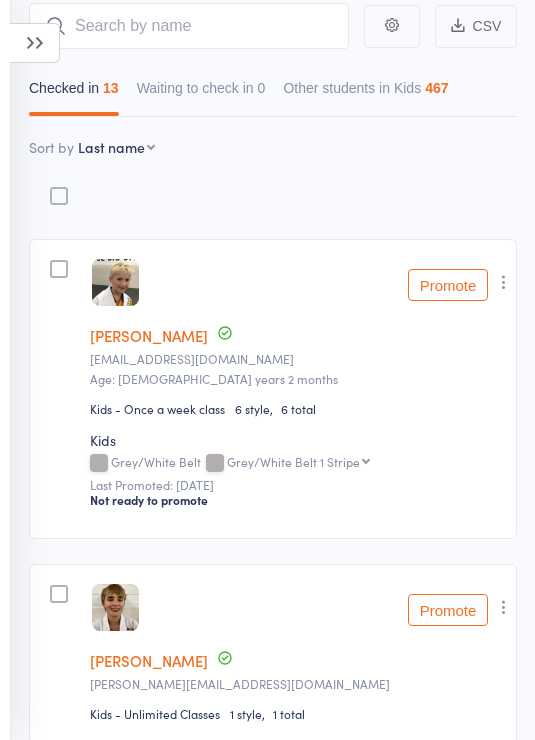 scroll, scrollTop: 172, scrollLeft: 0, axis: vertical 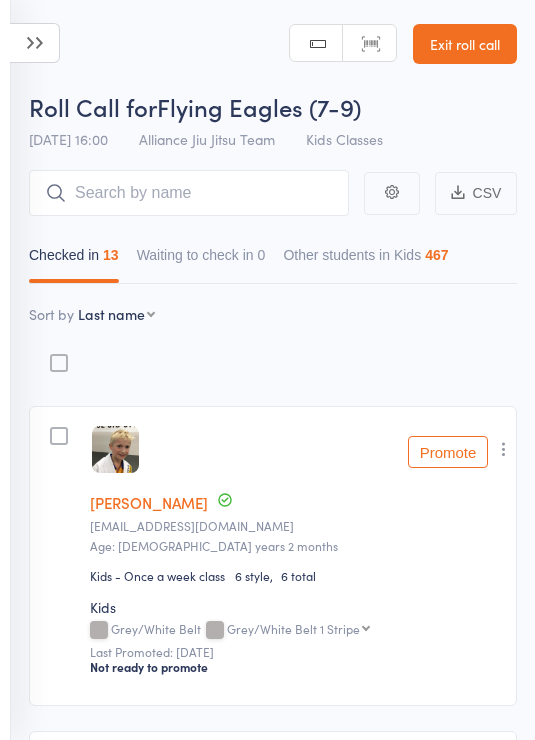 click at bounding box center (35, 43) 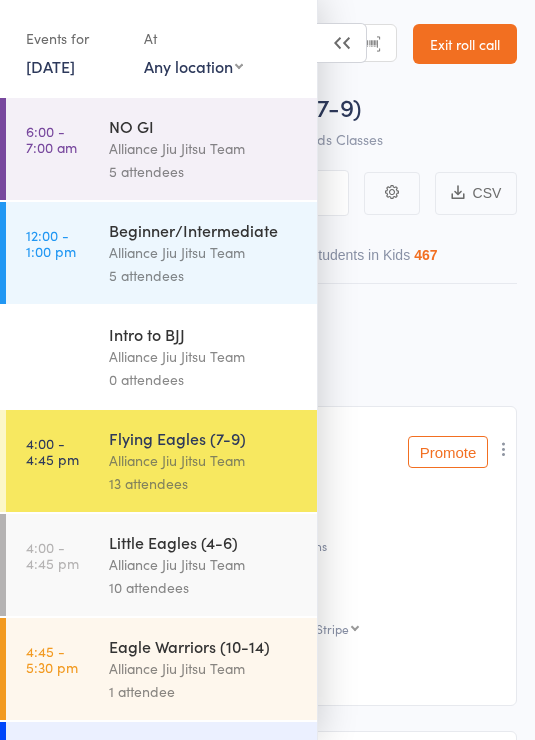 click on "Alliance Jiu Jitsu Team" at bounding box center [204, 564] 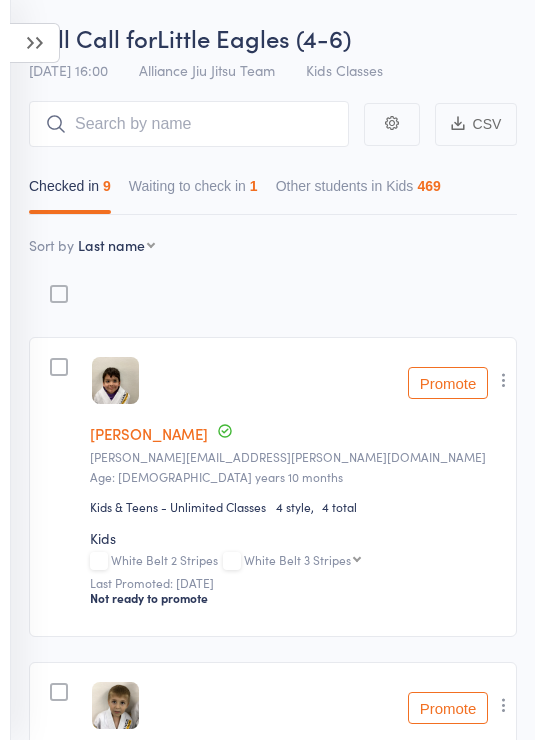 scroll, scrollTop: 0, scrollLeft: 0, axis: both 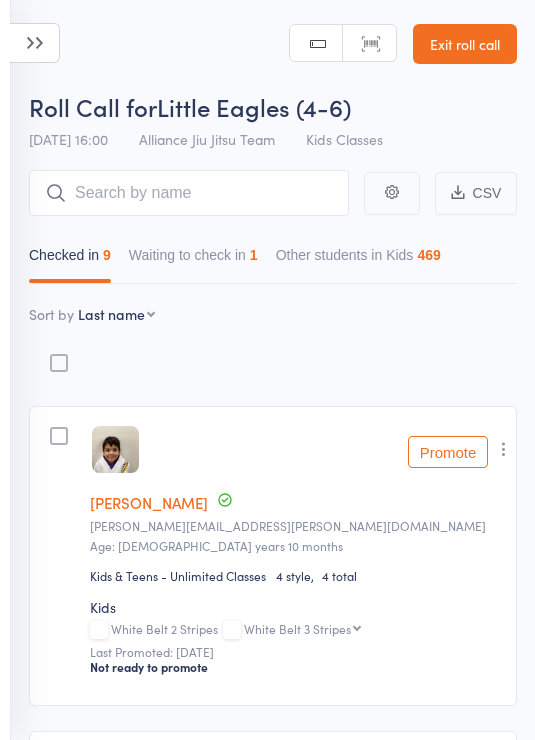 click on "First name Last name Birthday [DATE]? Behind on payments? Check in time Next payment date Next payment amount Membership name Membership expires Ready to grade Style and Rank Style attendance count All attendance count Last Promoted" at bounding box center [116, 314] 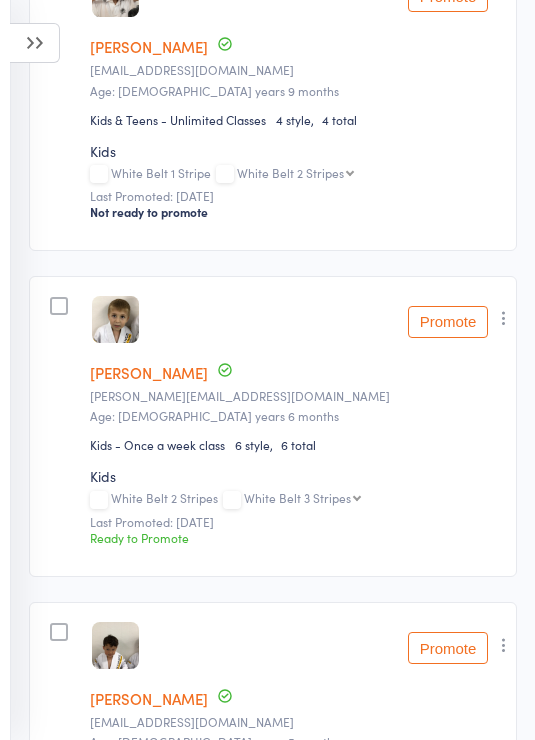 scroll, scrollTop: 2627, scrollLeft: 0, axis: vertical 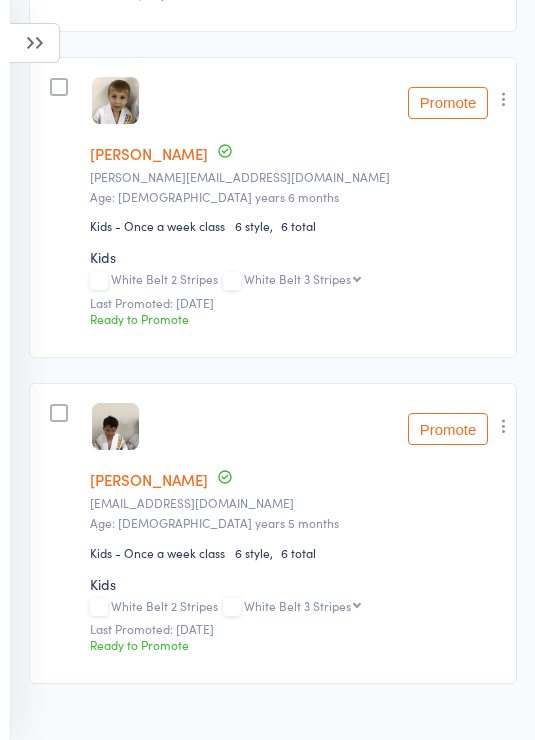 click on "Promote" at bounding box center (448, 429) 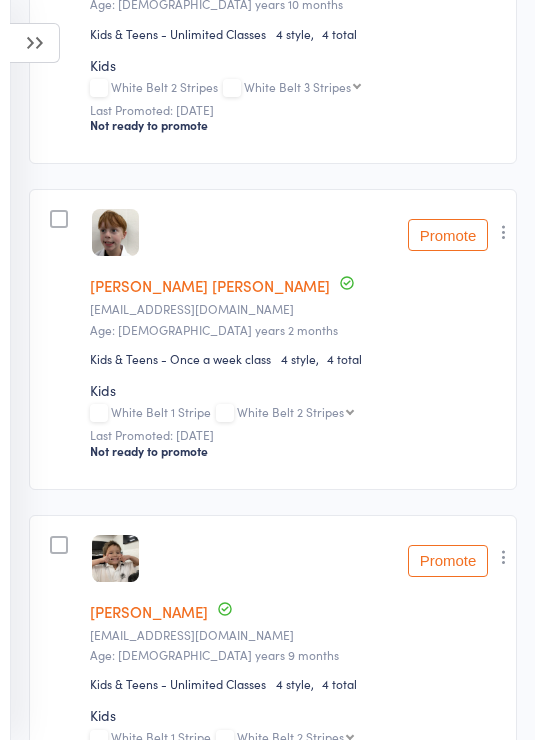 scroll, scrollTop: 2627, scrollLeft: 0, axis: vertical 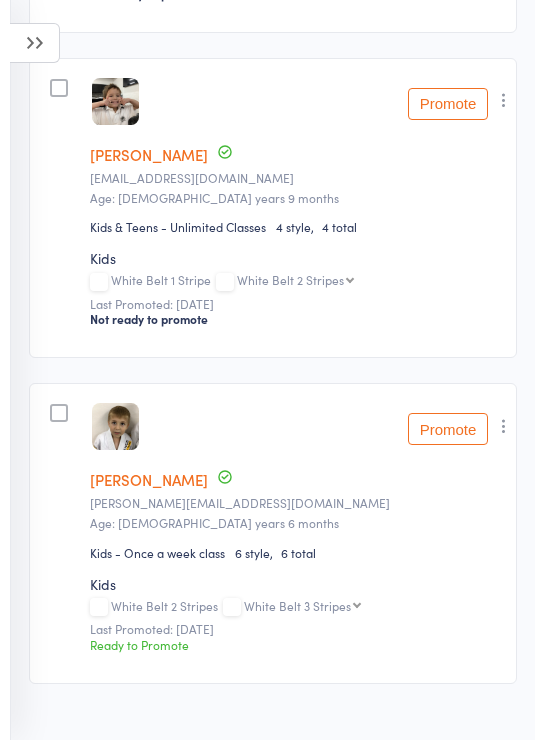 click on "Promote" at bounding box center (448, 429) 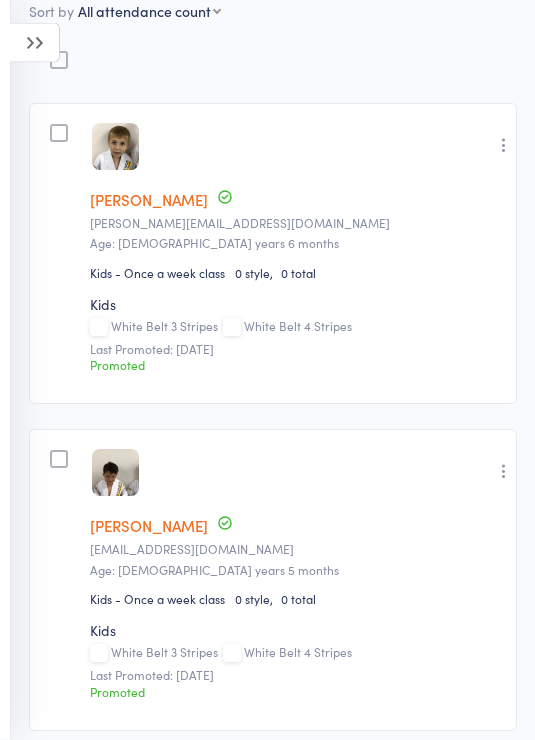 scroll, scrollTop: 0, scrollLeft: 0, axis: both 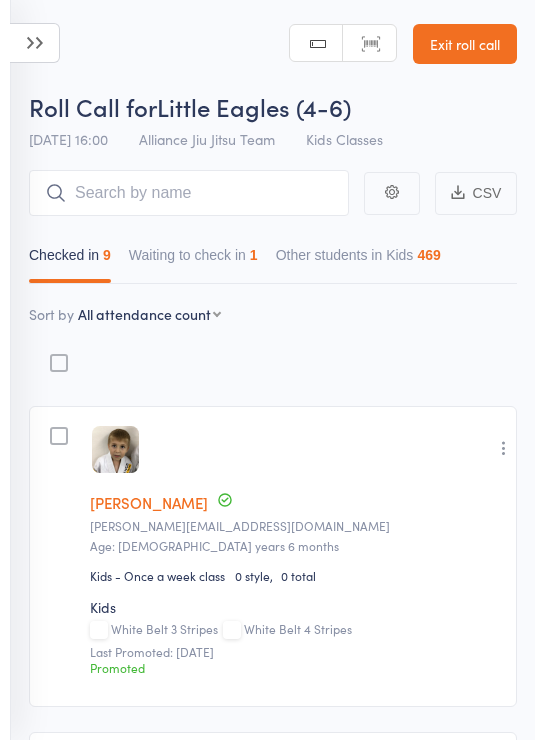 click at bounding box center [35, 43] 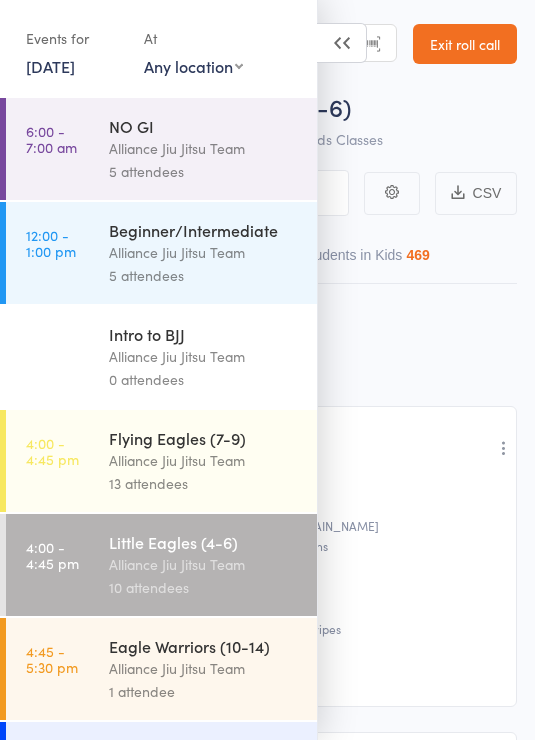 click on "Alliance Jiu Jitsu Team" at bounding box center (204, 668) 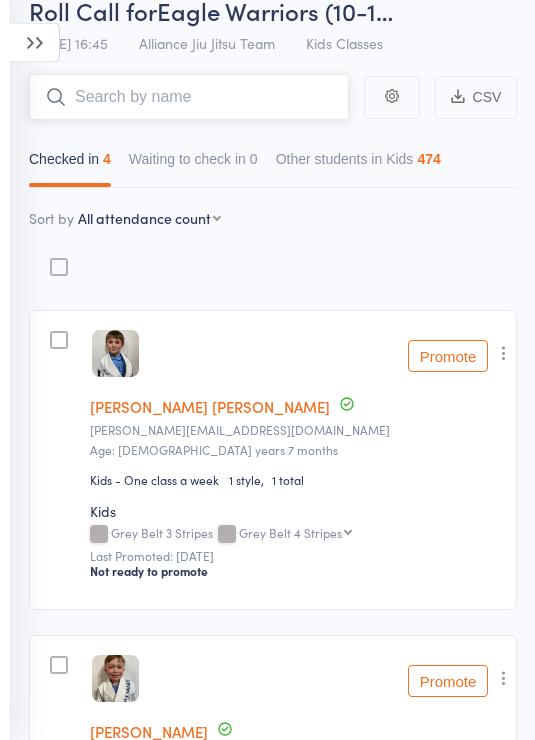 scroll, scrollTop: 0, scrollLeft: 0, axis: both 